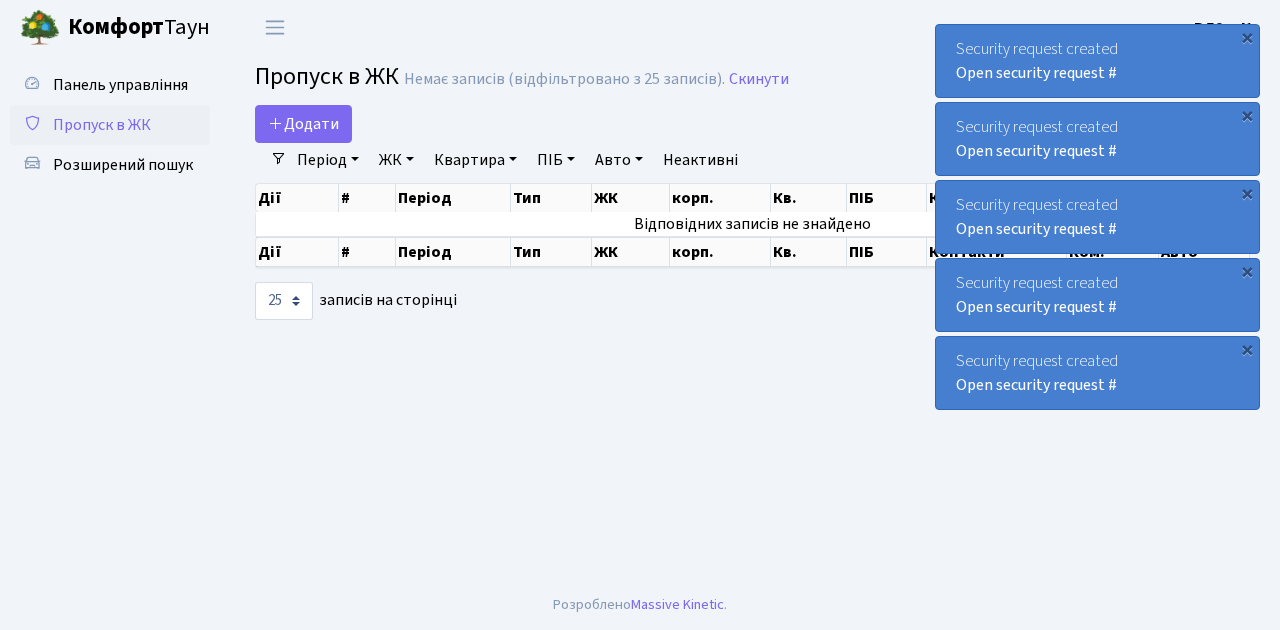select on "25" 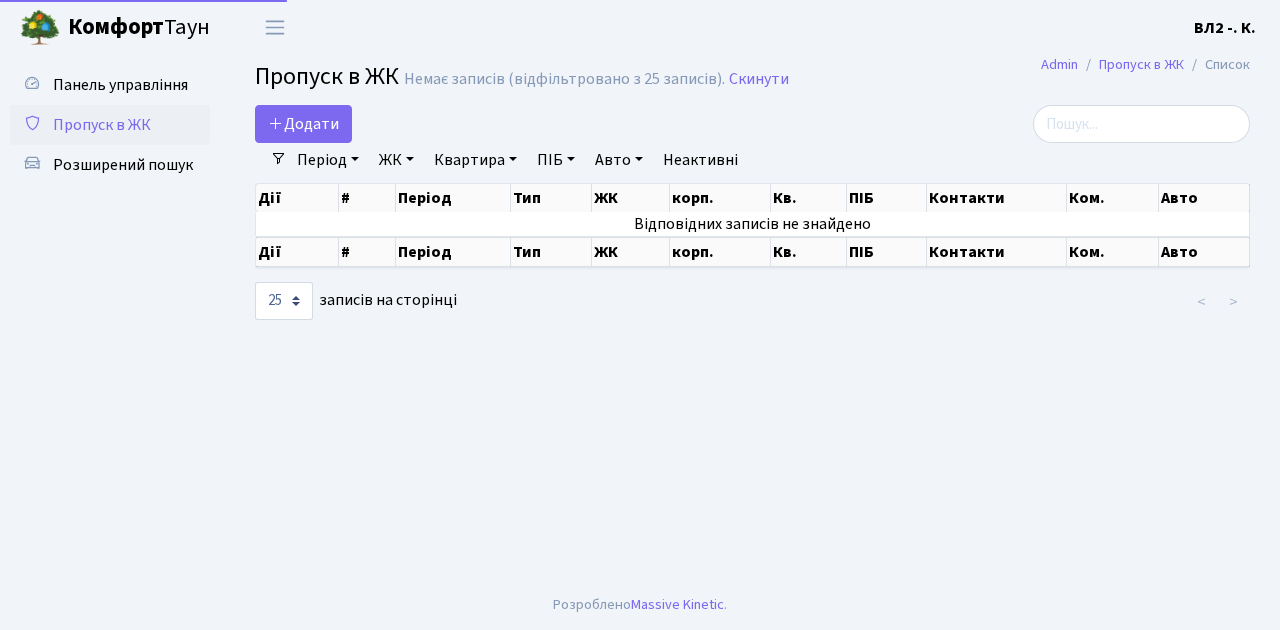 select on "25" 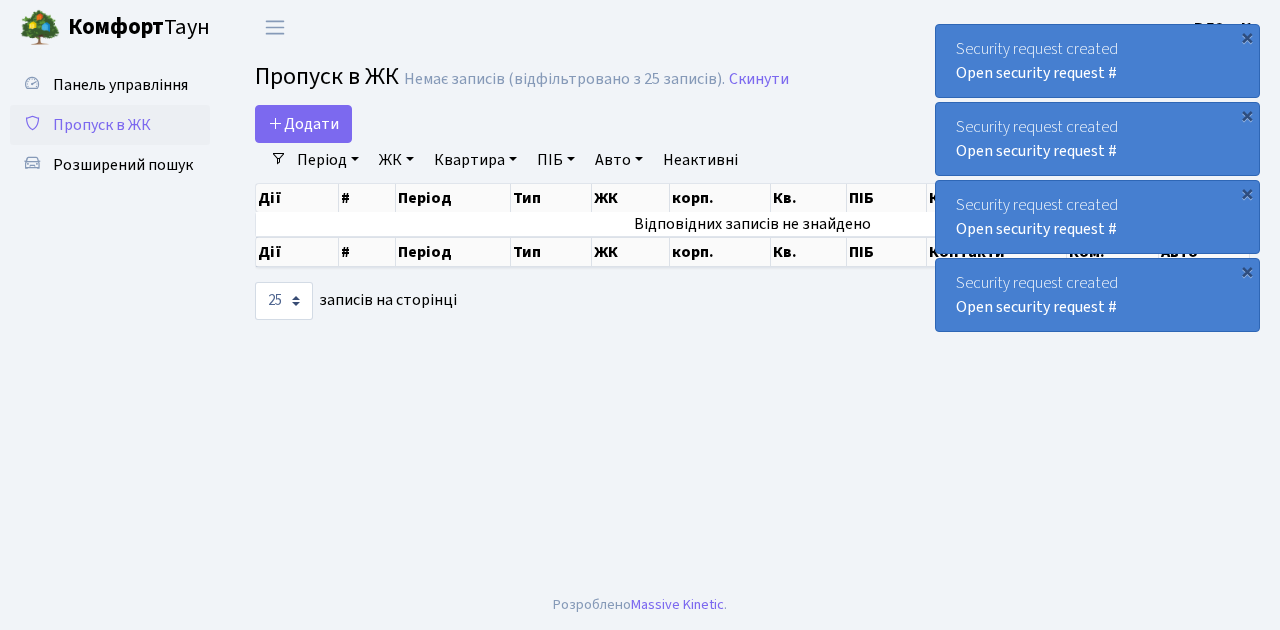 click on "ПІБ" at bounding box center (556, 160) 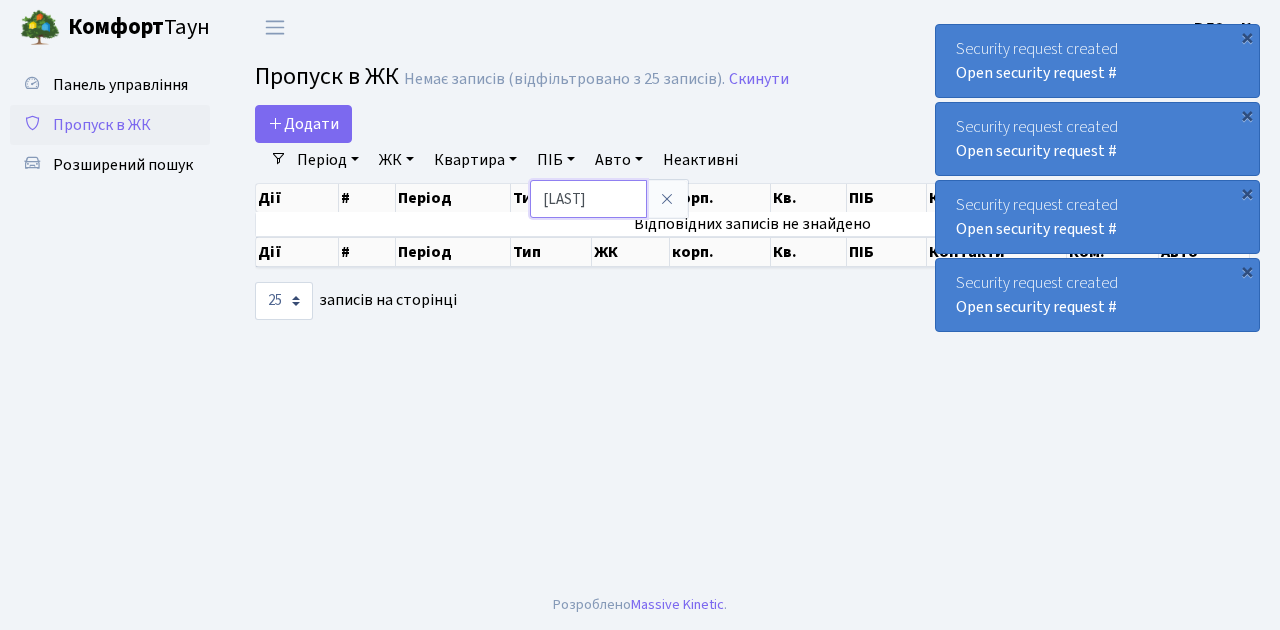 type on "[LAST]" 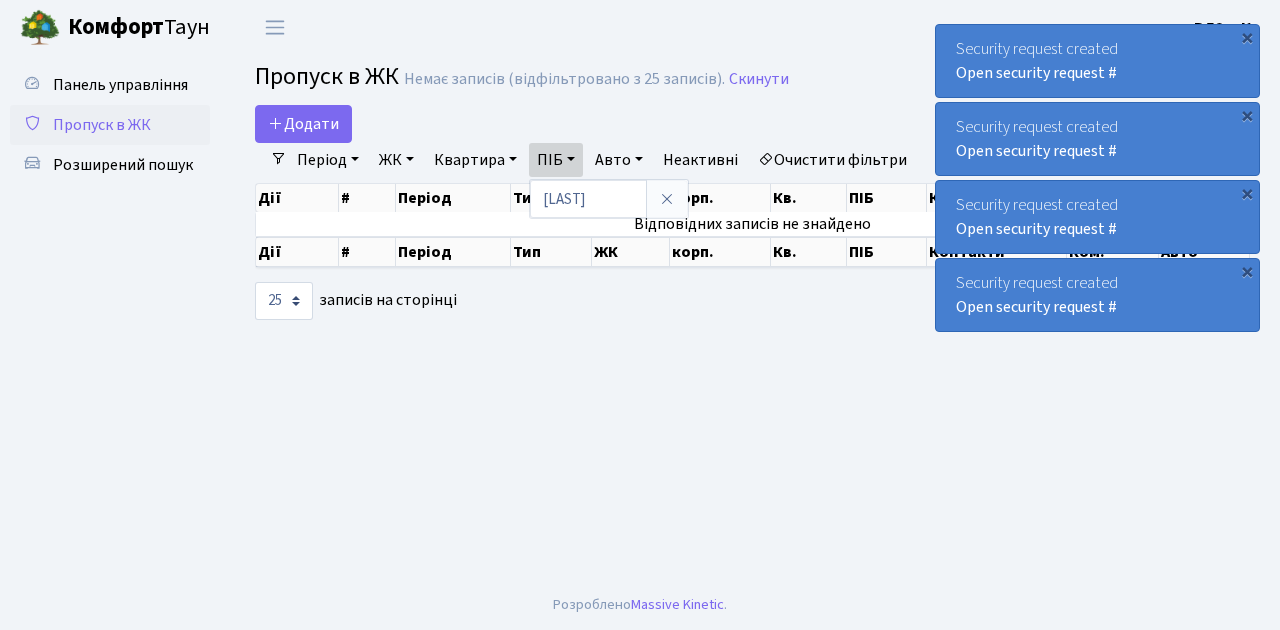 click on "Admin
Пропуск в ЖК
Список
Пропуск в ЖК
Немає записів (відфільтровано з 25 записів). Скинути
Додати
Фільтри
Період
04.08.2025 - 04.08.2025
ЖК
-
ВЛ1, Ужгородський пров., 4/1" at bounding box center (752, 317) 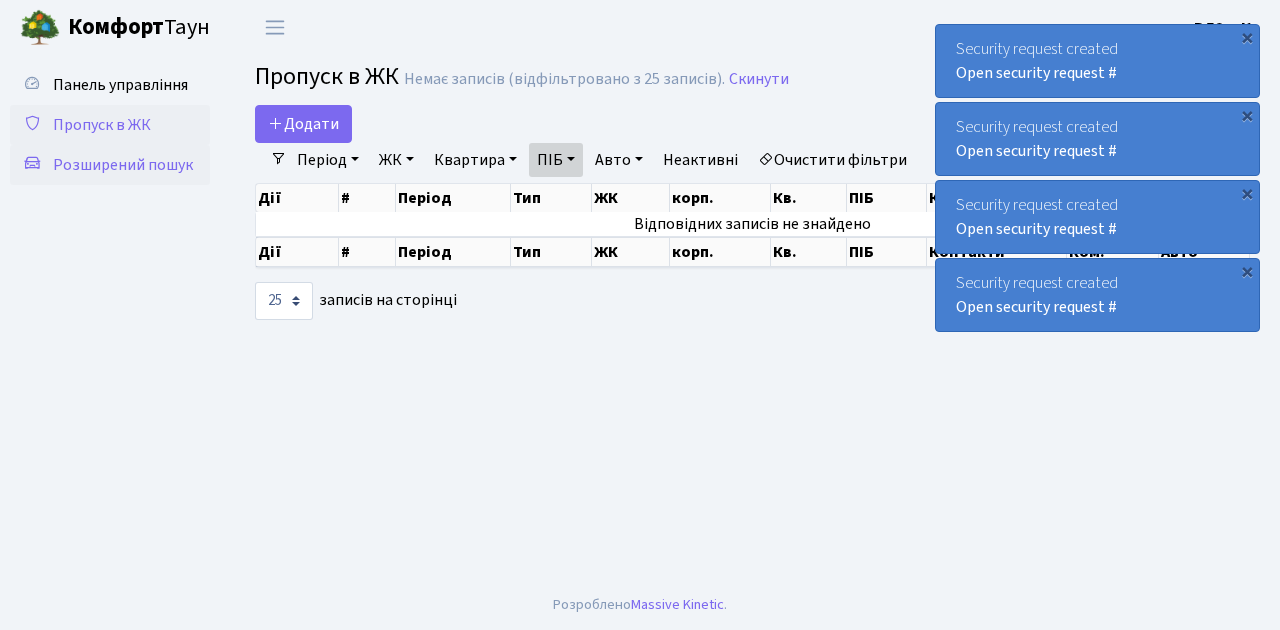 click on "Розширений пошук" at bounding box center (123, 165) 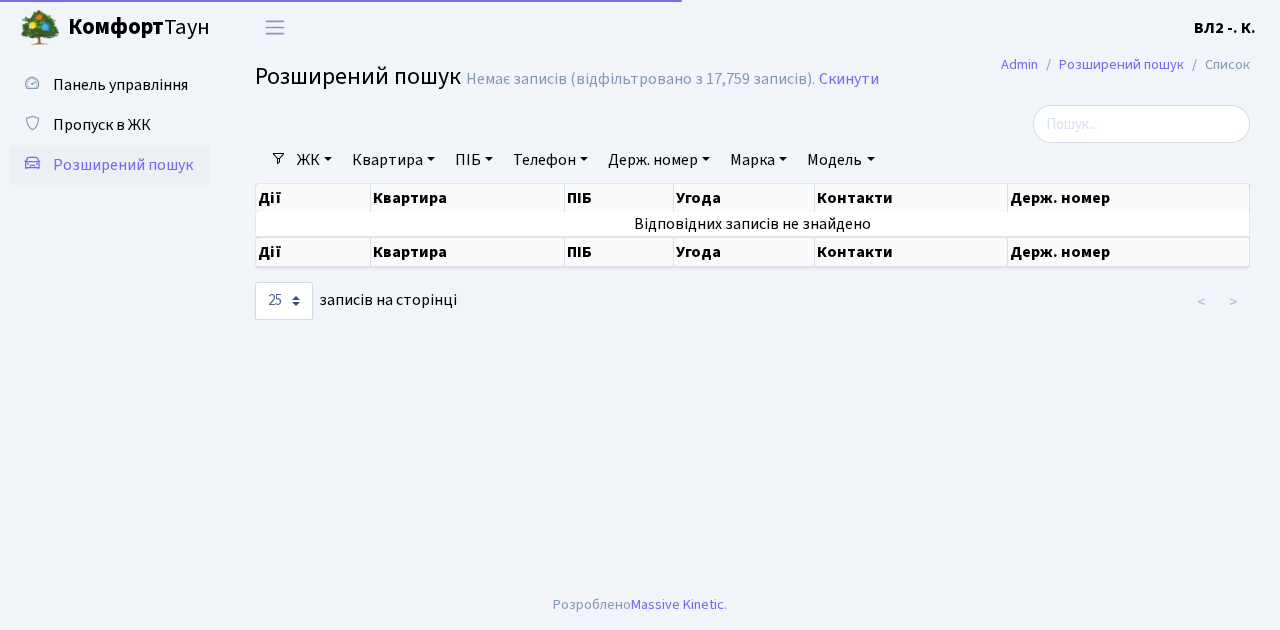 select on "25" 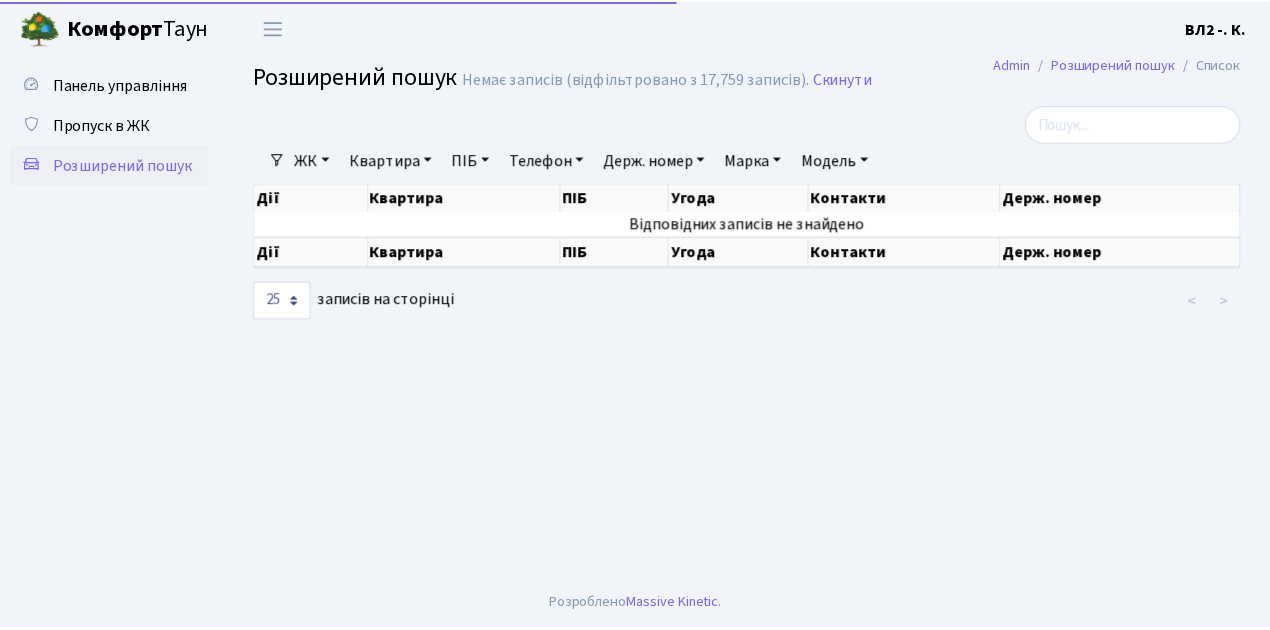 scroll, scrollTop: 0, scrollLeft: 0, axis: both 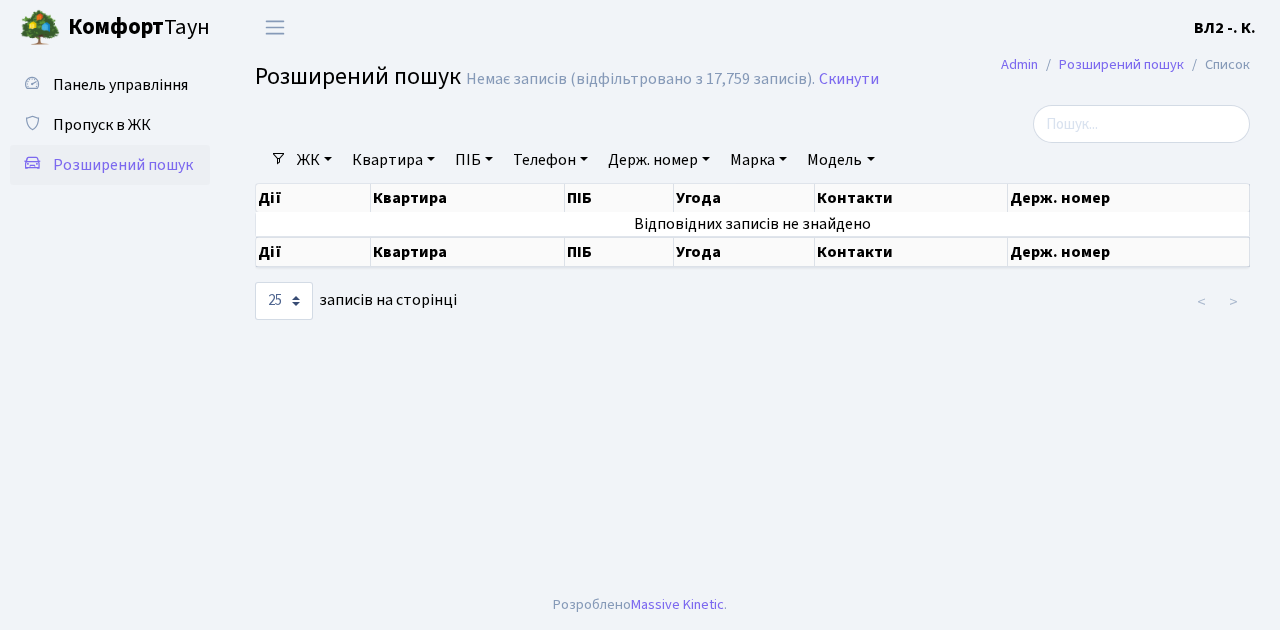 click on "ПІБ" at bounding box center (474, 160) 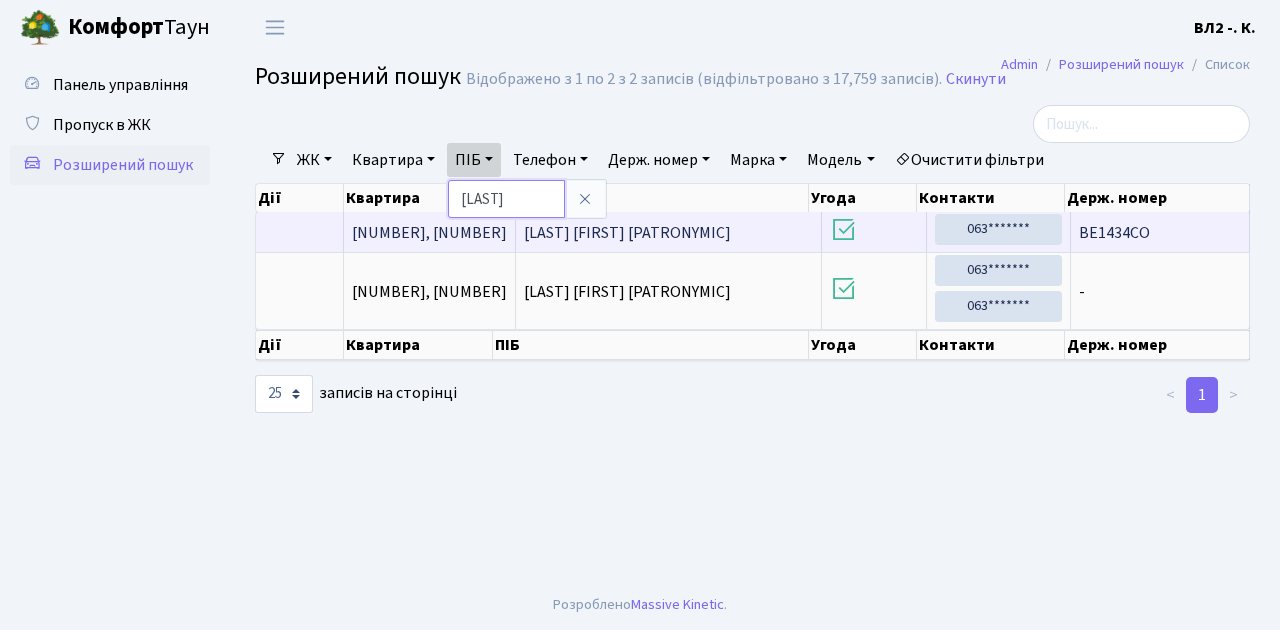 type on "Ш" 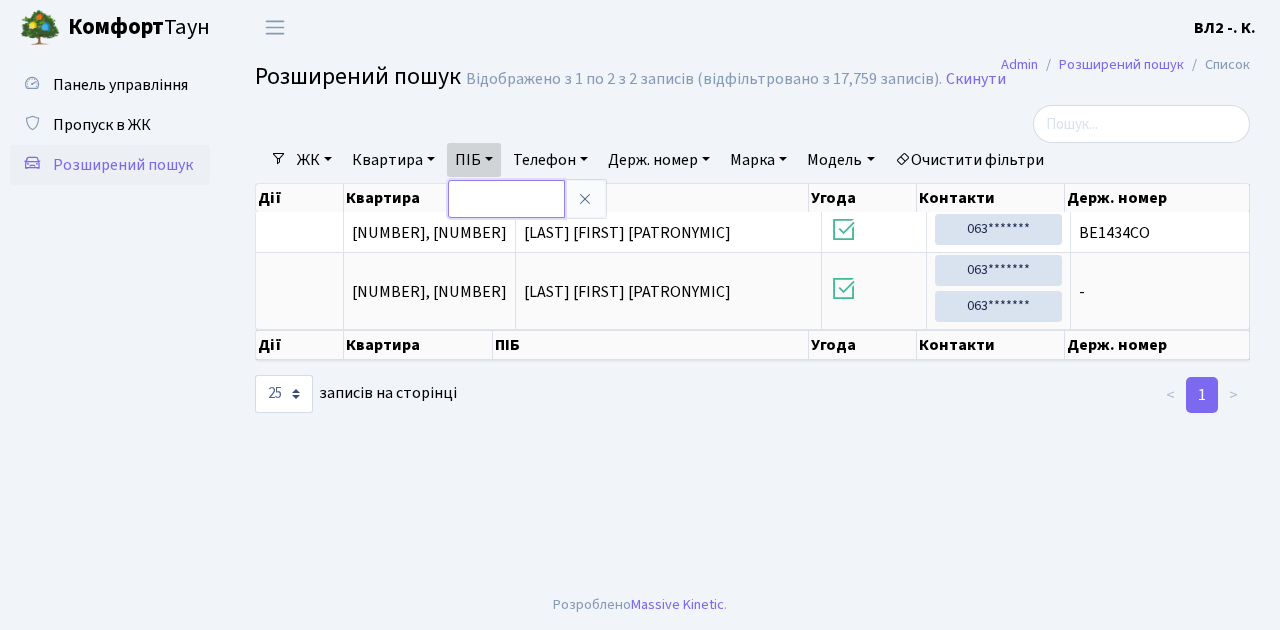 type 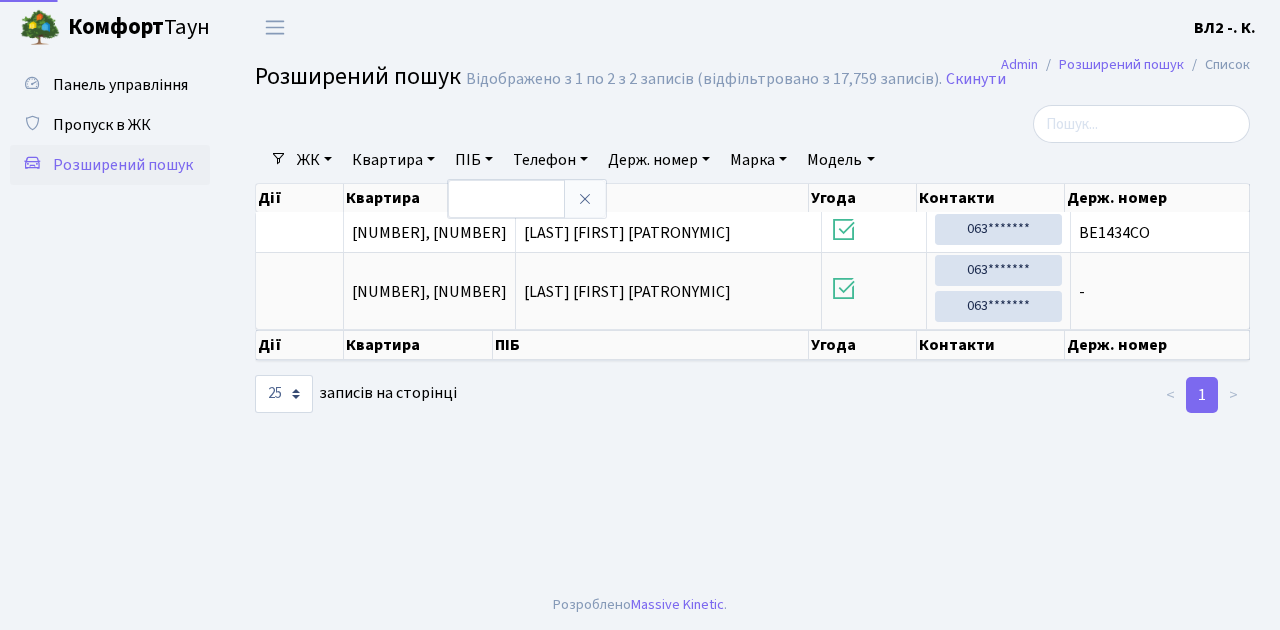 click on "Admin
Розширений пошук
Список
Розширений пошук
Відображено з 1 по 2 з 2 записів (відфільтровано з 17,759 записів). Скинути
Фільтри
ЖК
-
ВЛ1, Ужгородський пров., 4/1
ВЛ2, Голосіївський просп., 76
ВЛ3, пр.Голосіївський, 78/2
Квартира" at bounding box center (752, 317) 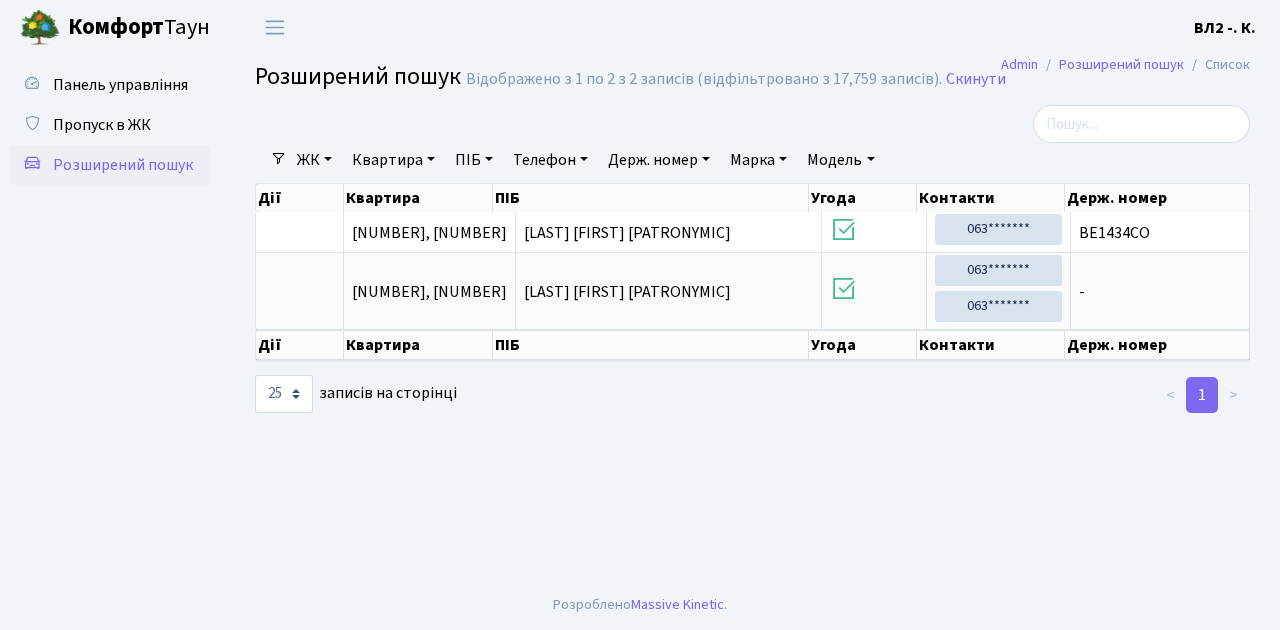 click on "Квартира" at bounding box center [393, 160] 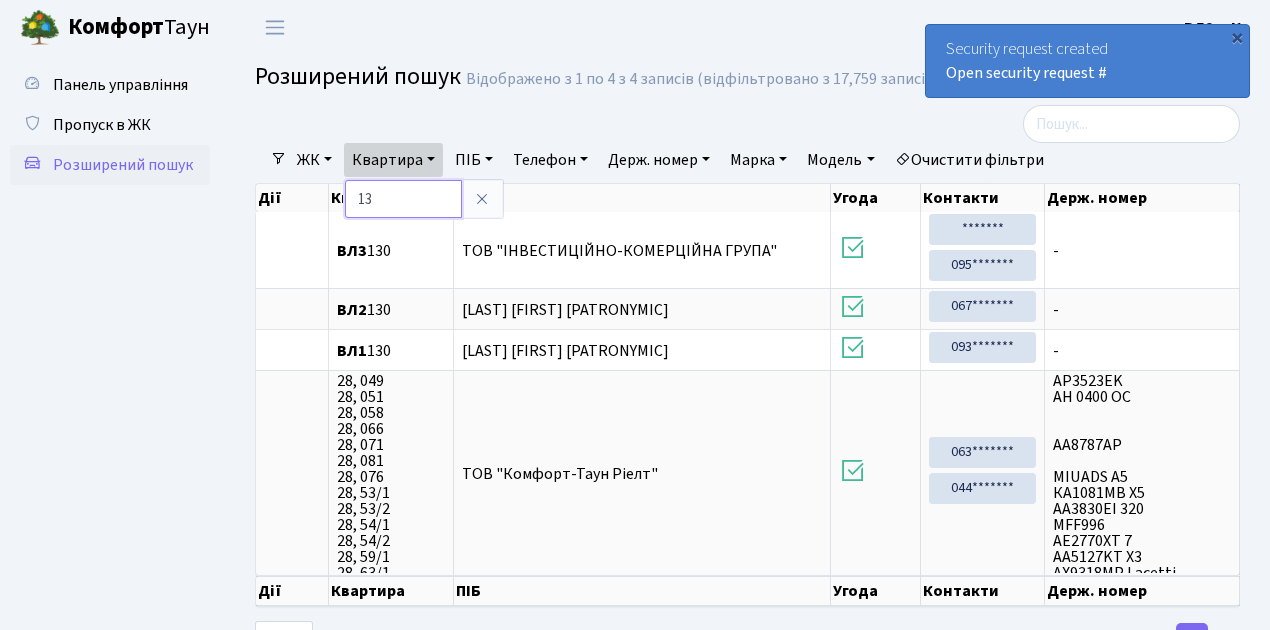 type on "1" 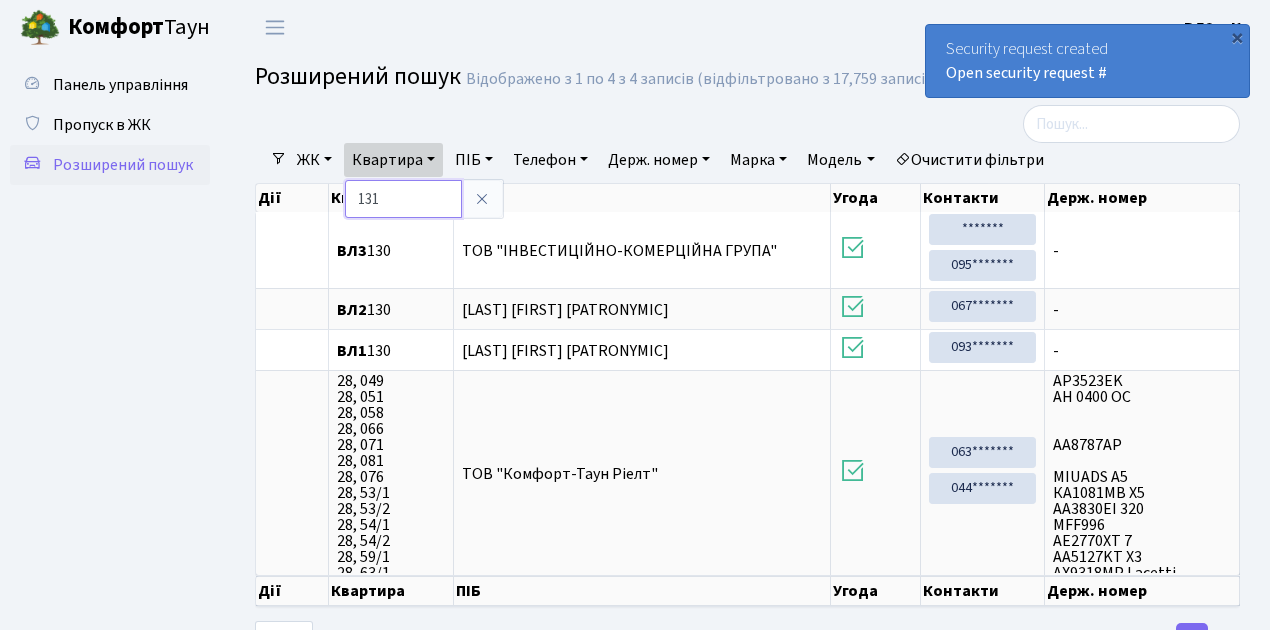 type on "131" 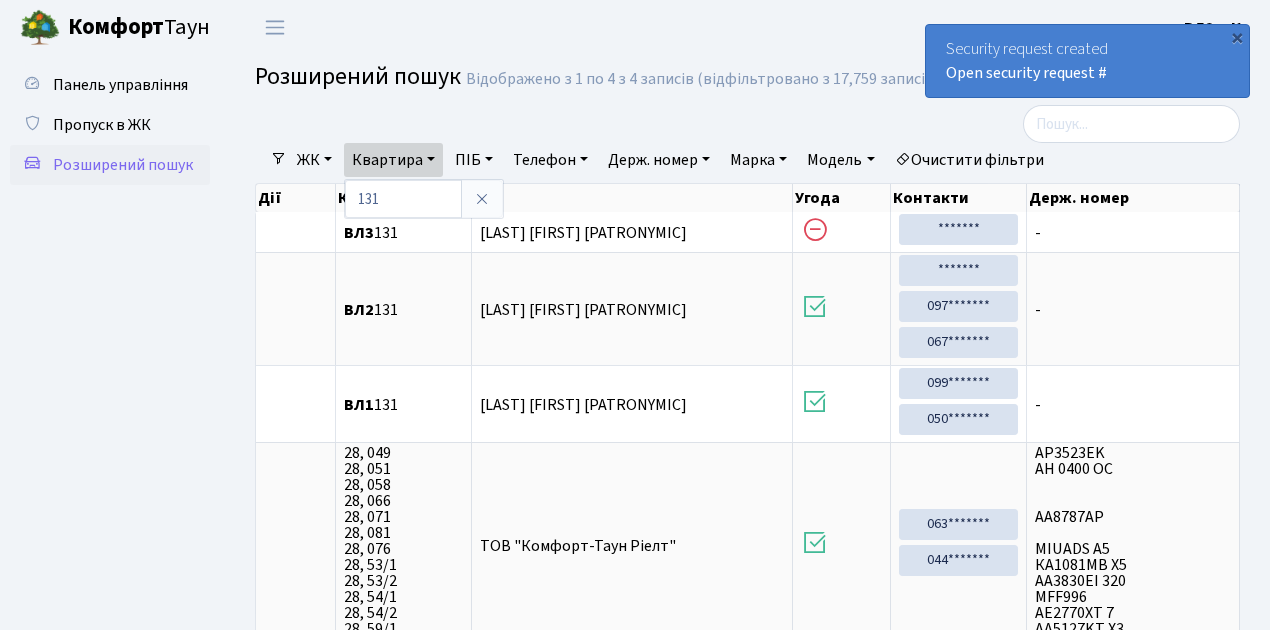 click on "Панель управління
Пропуск в ЖК
Розширений пошук" at bounding box center [110, 394] 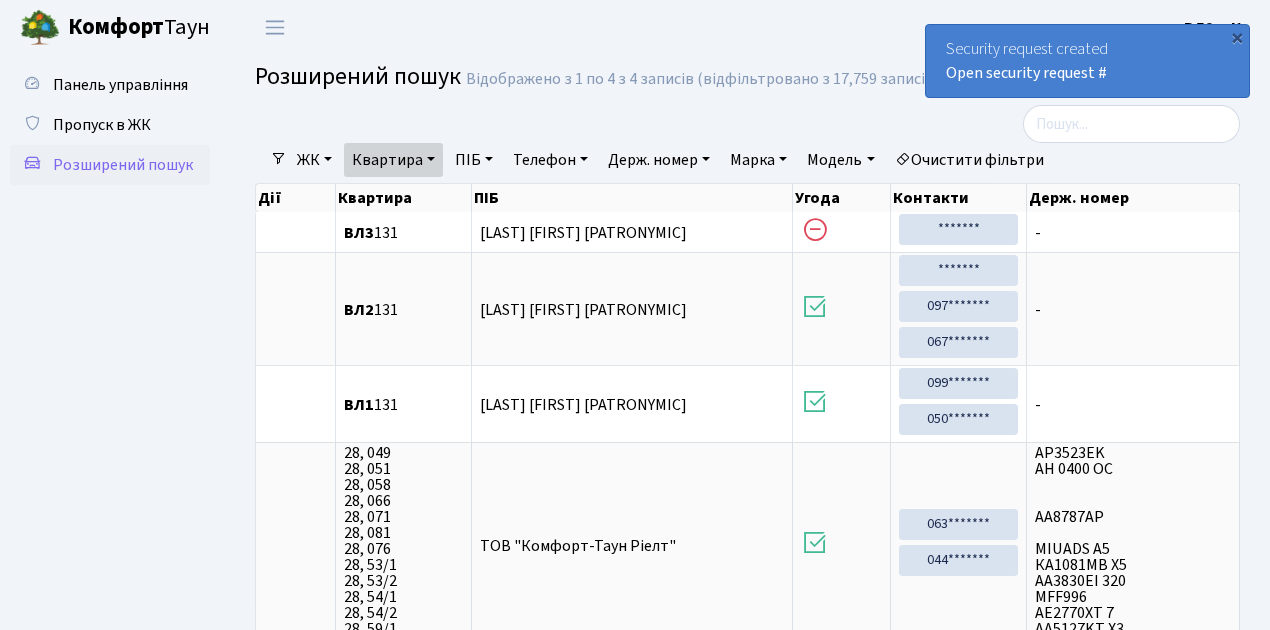 click on "Панель управління
Пропуск в ЖК
Розширений пошук" at bounding box center (110, 394) 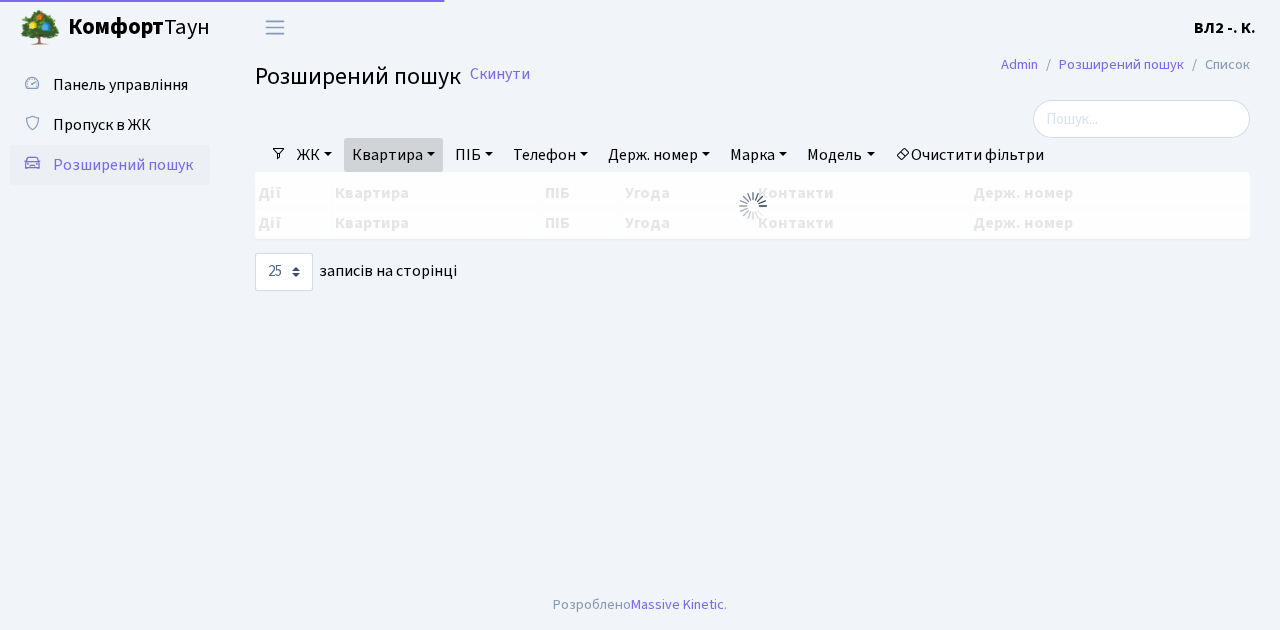 select on "25" 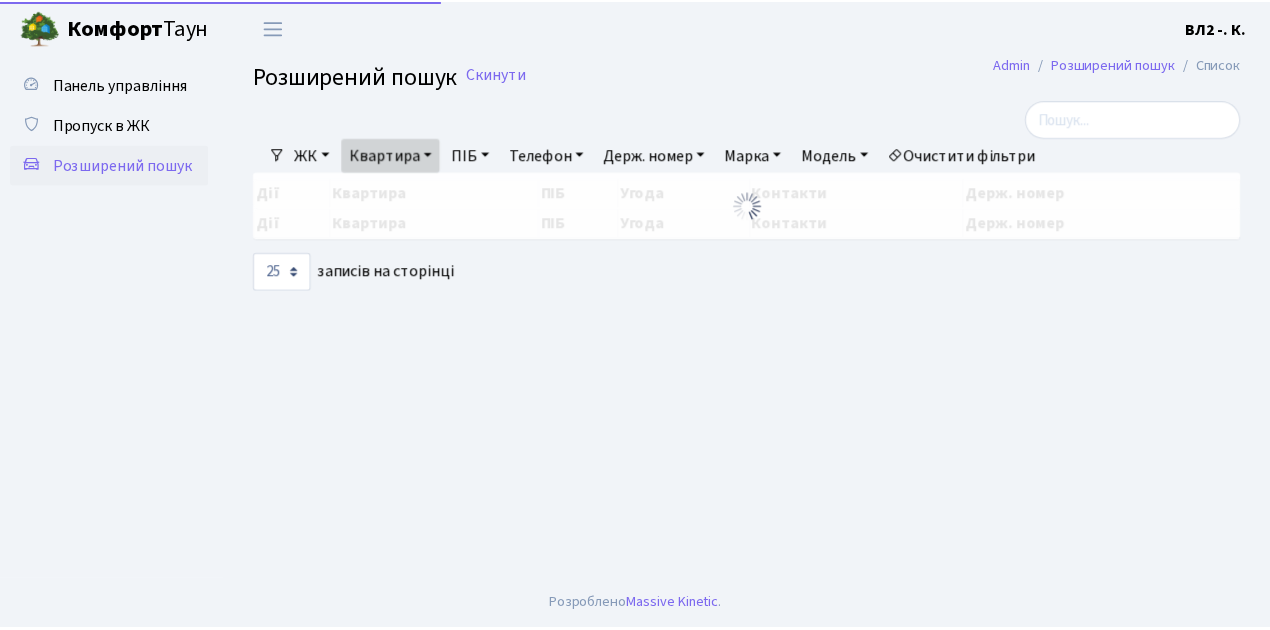 scroll, scrollTop: 0, scrollLeft: 0, axis: both 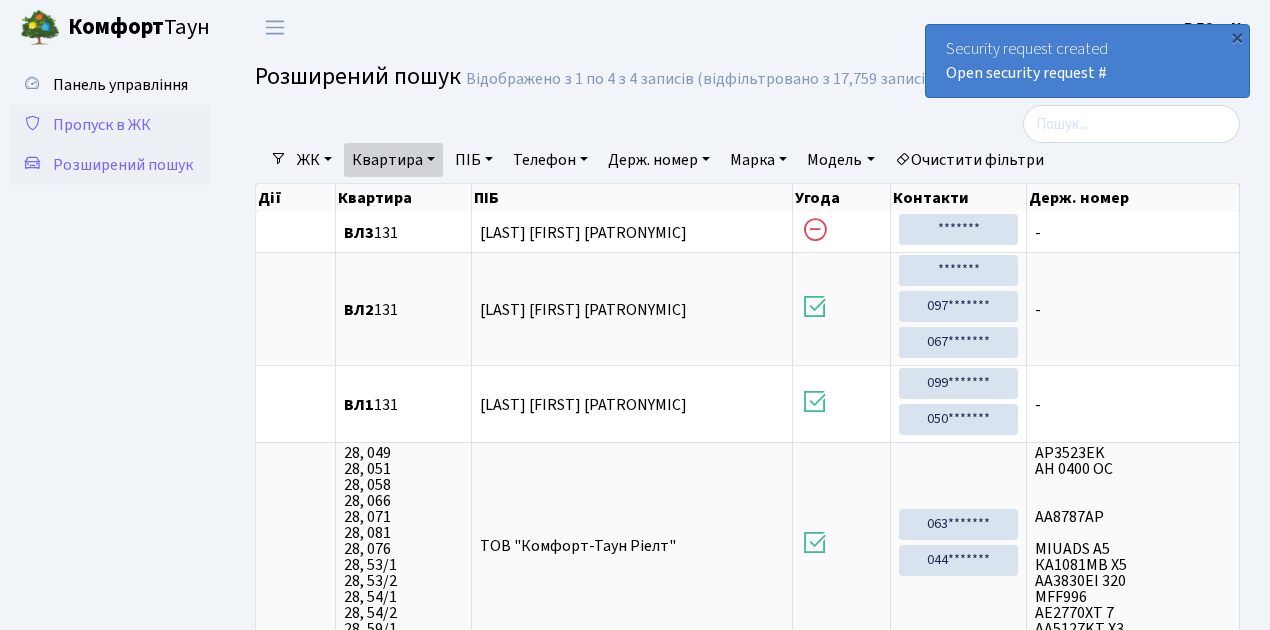 click on "Пропуск в ЖК" at bounding box center [102, 125] 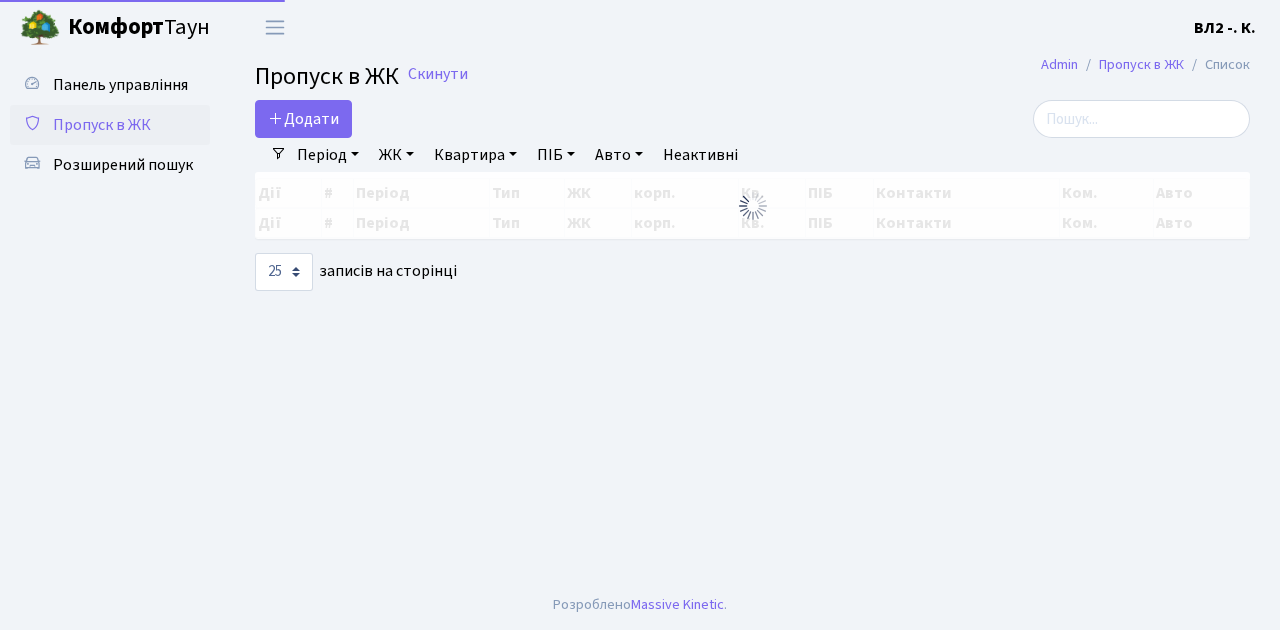select on "25" 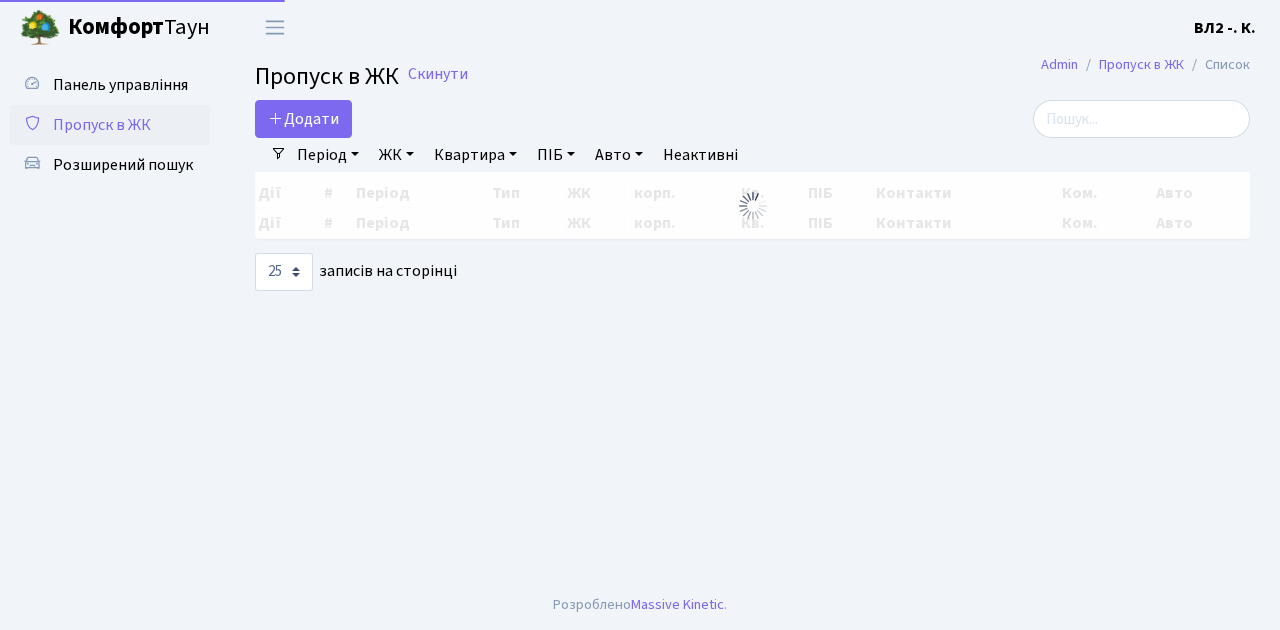 scroll, scrollTop: 0, scrollLeft: 0, axis: both 